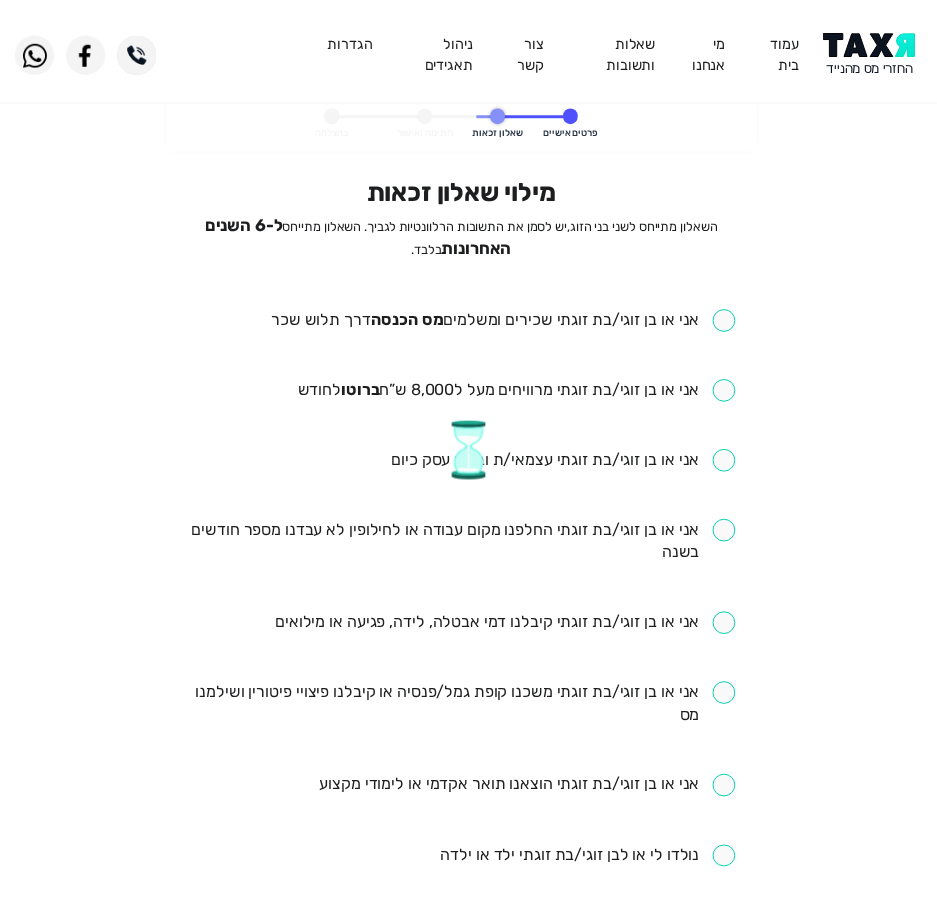 scroll, scrollTop: 0, scrollLeft: 0, axis: both 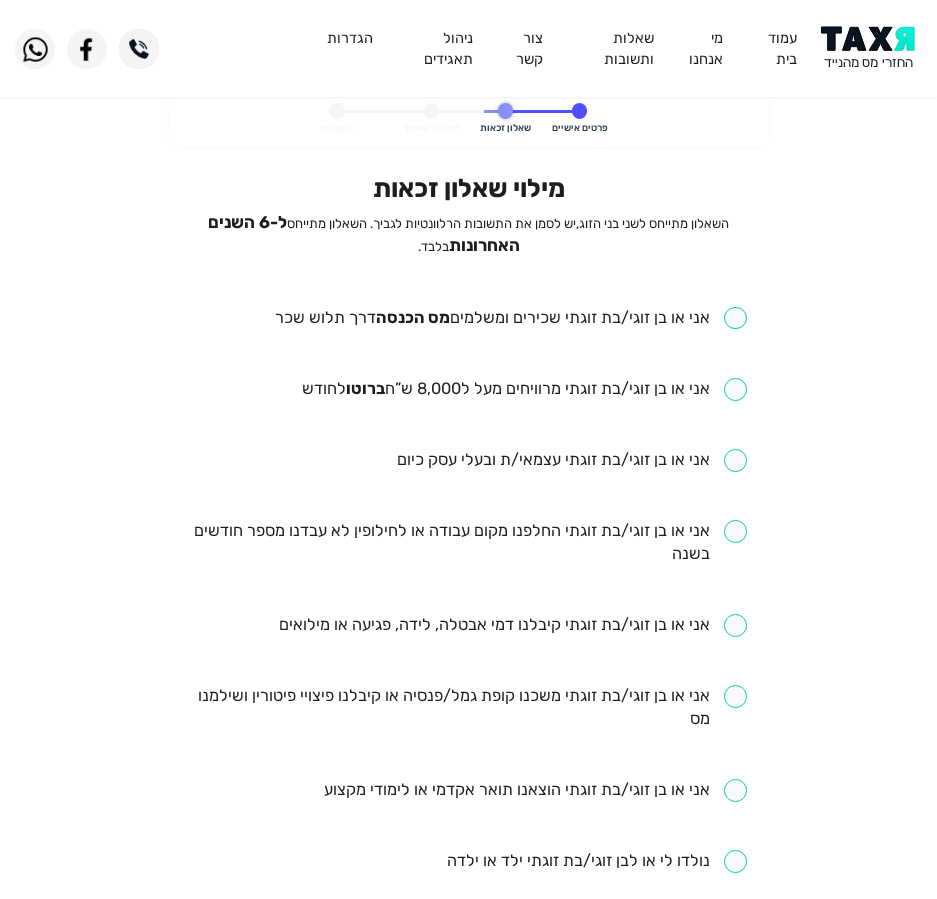 click at bounding box center [511, 318] 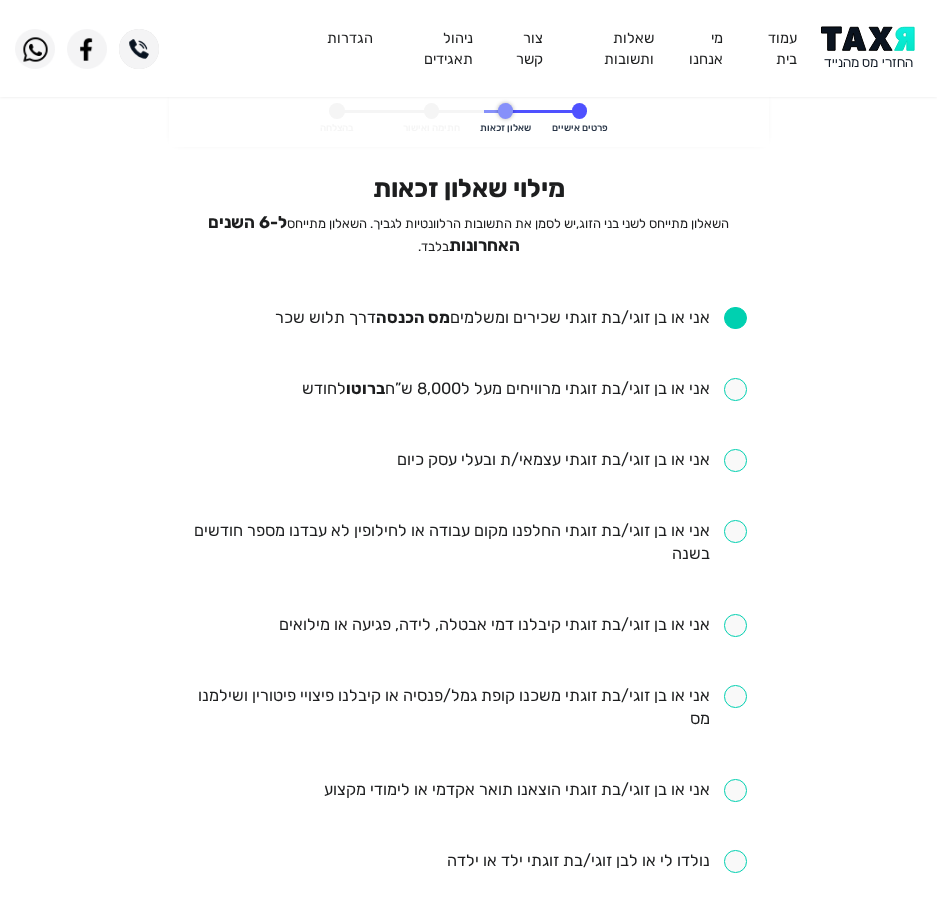 click on "אני או בן זוגי/בת זוגתי שכירים ומשלמים מס הכנסה דרך תלוש שכר אני או בן זוגי/בת זוגתי מרוויחים מעל ל[AMOUNT] ש”ח ברוטו לחודש אני או בן זוגי/בת זוגתי עצמאי/ת ובעלי עסק כיום אני או בן זוגי/בת זוגתי החלפנו מקום עבודה או לחילופין לא עבדנו מספר חודשים בשנה אני או בן זוגי/בת זוגתי קיבלנו דמי אבטלה, לידה, פגיעה או מילואים אני או בן זוגי/בת זוגתי משכנו קופת גמל/פנסיה או קיבלנו פיצויי פיטורין ושילמנו מס אני או בן זוגי/בת זוגתי הוצאנו תואר אקדמי או לימודי מקצוע נולדו לי או לבן זוגי/בת זוגתי ילד או ילדה אני או בן זוגי/בת זוגתי התגוררנו ביישוב ספר או עיירת פיתוח" at bounding box center [468, 863] 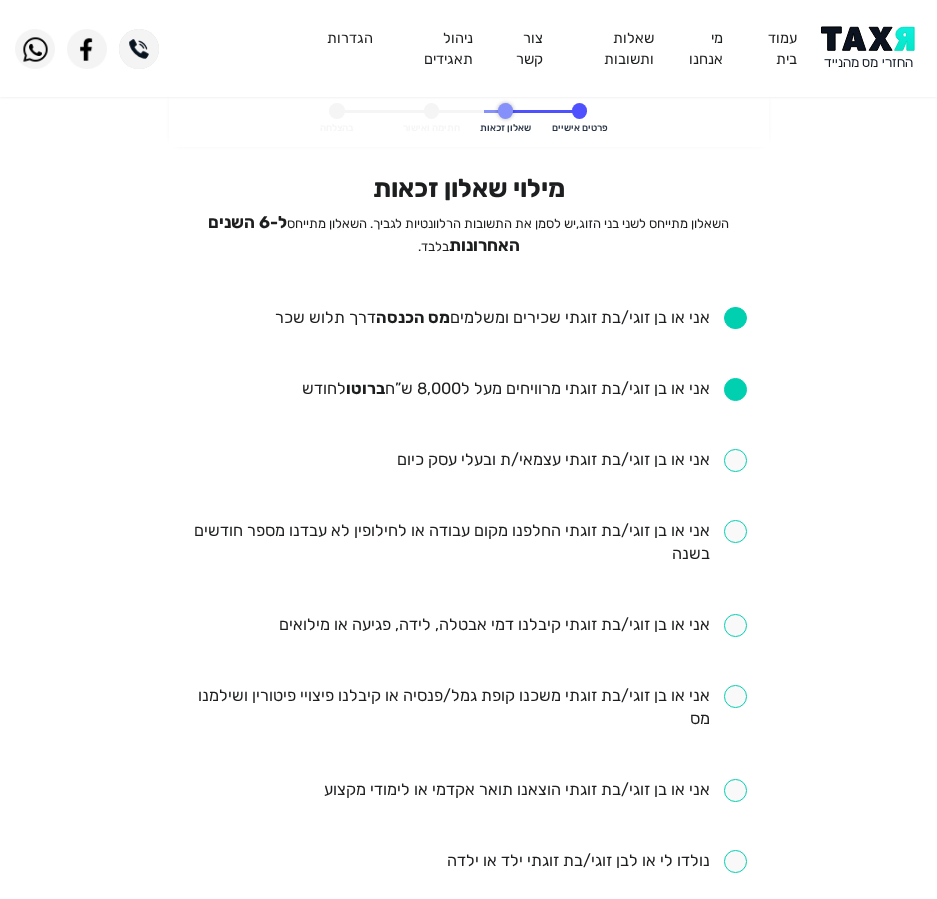 click at bounding box center [468, 543] 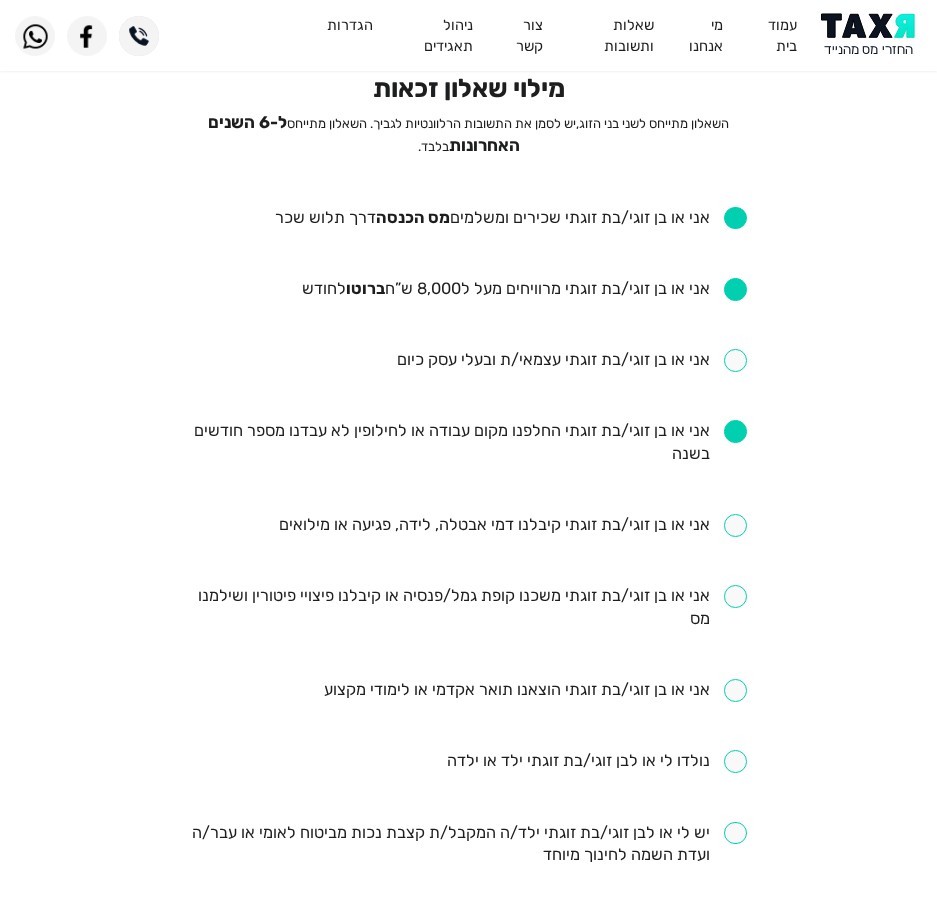 scroll, scrollTop: 300, scrollLeft: 0, axis: vertical 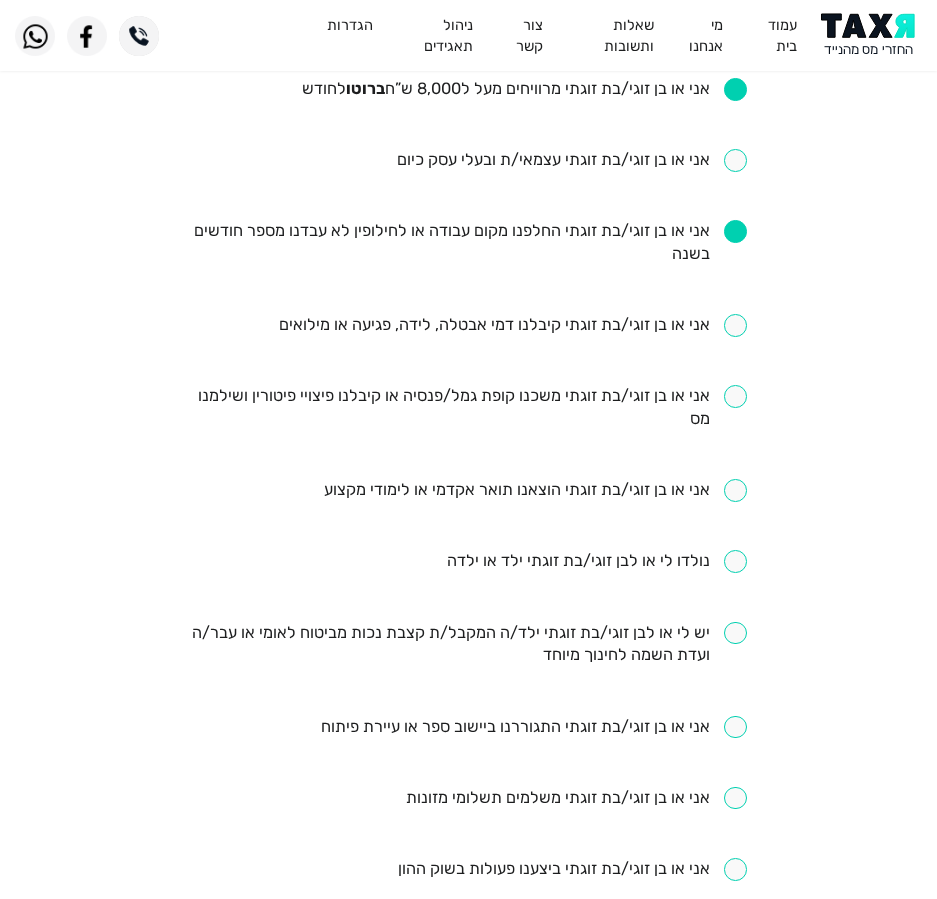 click on "אני או בן זוגי/בת זוגתי שכירים ומשלמים מס הכנסה דרך תלוש שכר אני או בן זוגי/בת זוגתי מרוויחים מעל ל[AMOUNT] ש”ח ברוטו לחודש אני או בן זוגי/בת זוגתי עצמאי/ת ובעלי עסק כיום אני או בן זוגי/בת זוגתי החלפנו מקום עבודה או לחילופין לא עבדנו מספר חודשים בשנה אני או בן זוגי/בת זוגתי קיבלנו דמי אבטלה, לידה, פגיעה או מילואים אני או בן זוגי/בת זוגתי משכנו קופת גמל/פנסיה או קיבלנו פיצויי פיטורין ושילמנו מס אני או בן זוגי/בת זוגתי הוצאנו תואר אקדמי או לימודי מקצוע נולדו לי או לבן זוגי/בת זוגתי ילד או ילדה אני או בן זוגי/בת זוגתי התגוררנו ביישוב ספר או עיירת פיתוח" at bounding box center (468, 563) 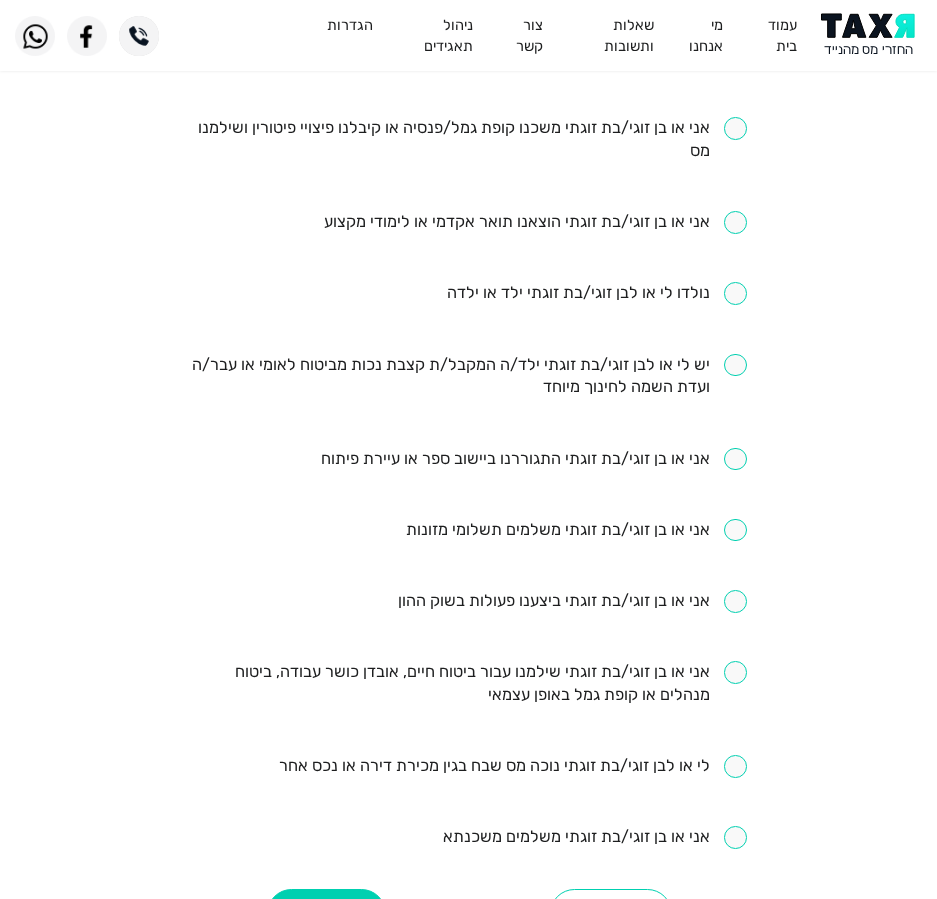 scroll, scrollTop: 600, scrollLeft: 0, axis: vertical 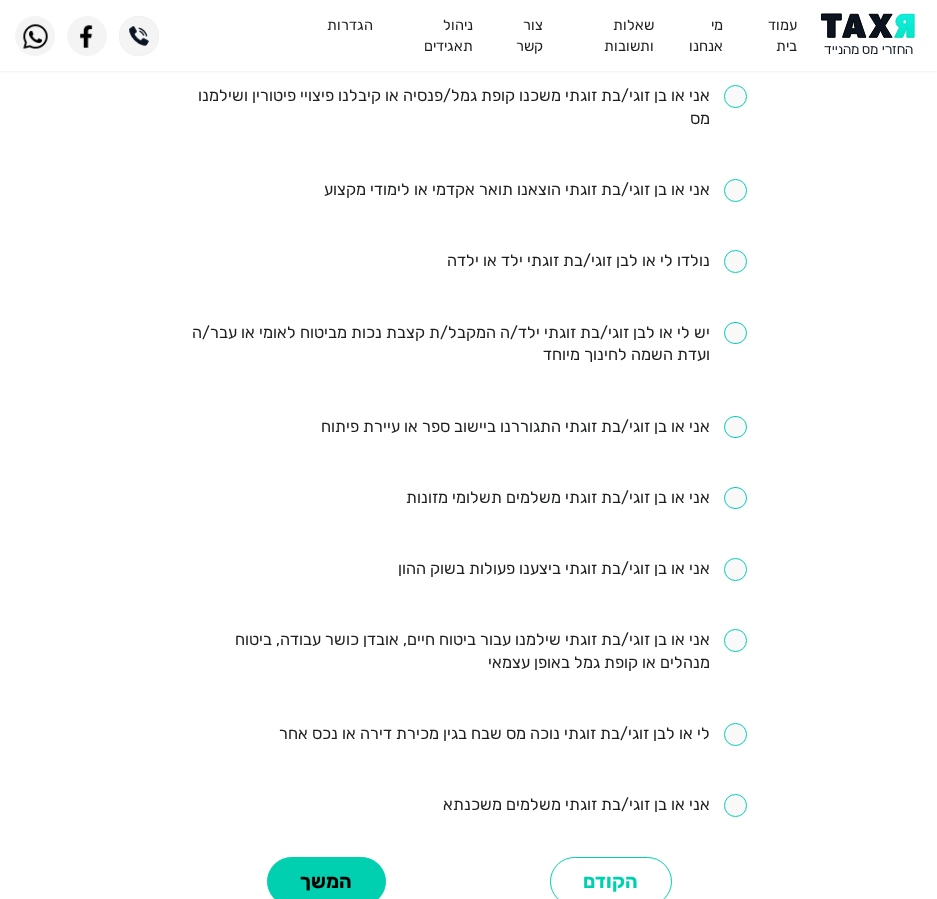 click at bounding box center (597, 261) 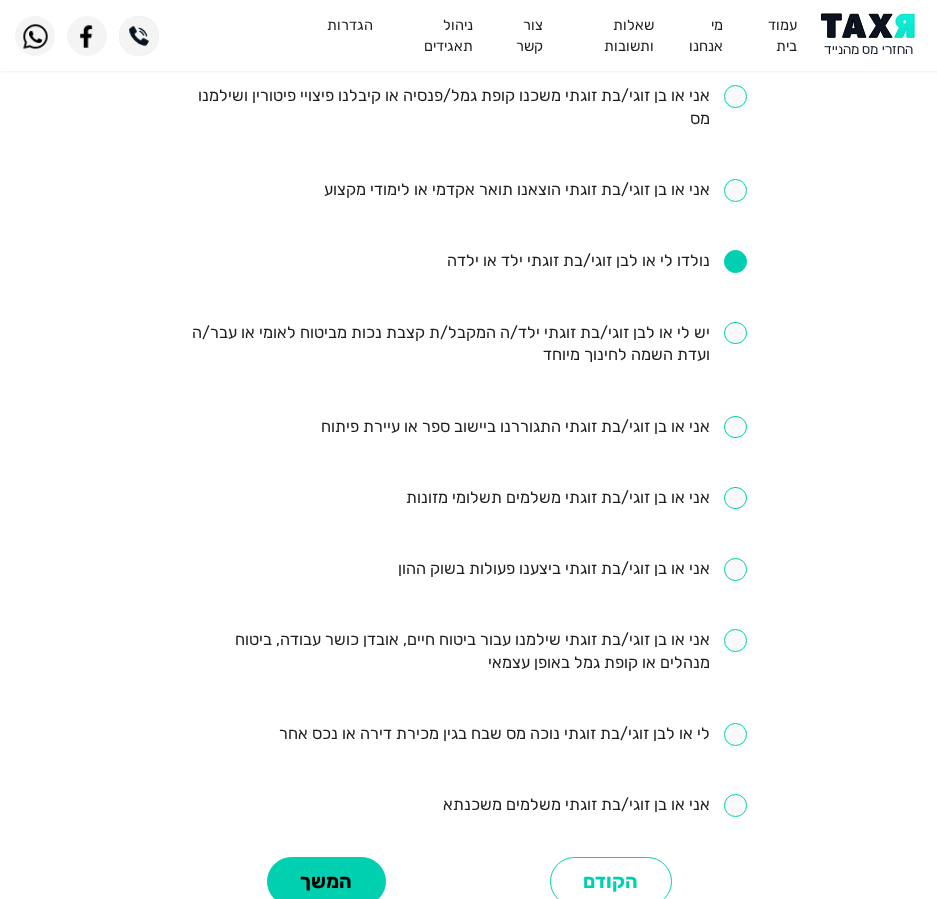 click at bounding box center [468, 652] 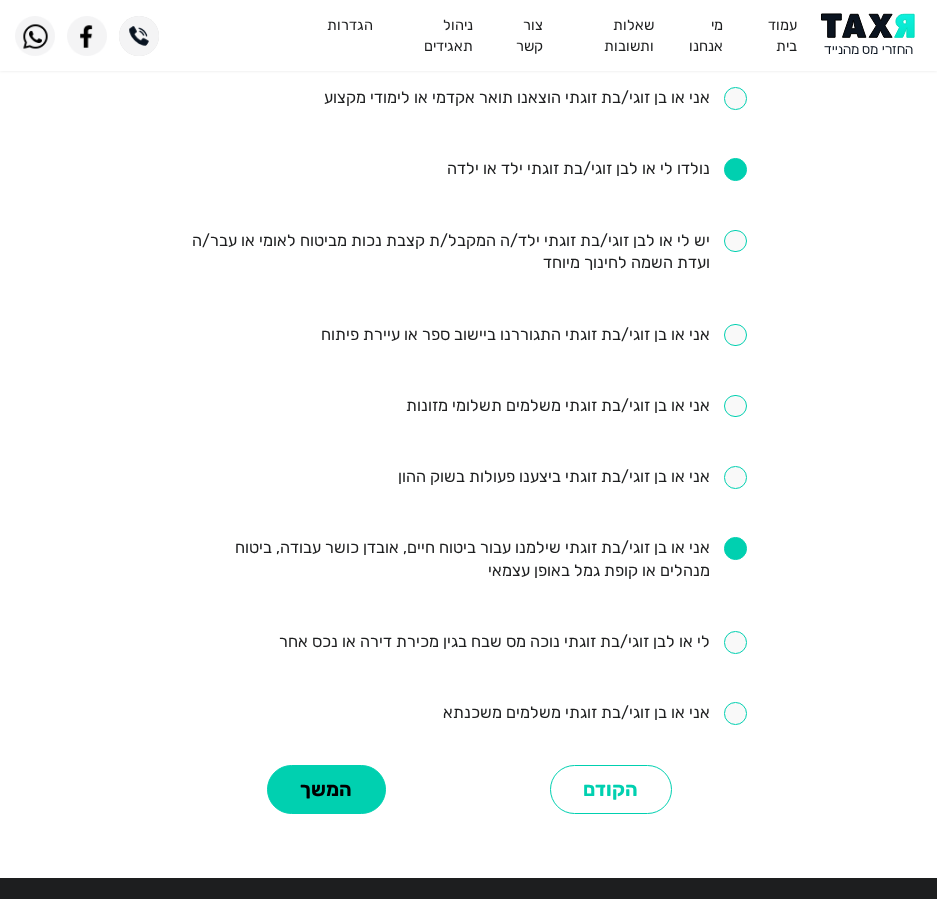 scroll, scrollTop: 800, scrollLeft: 0, axis: vertical 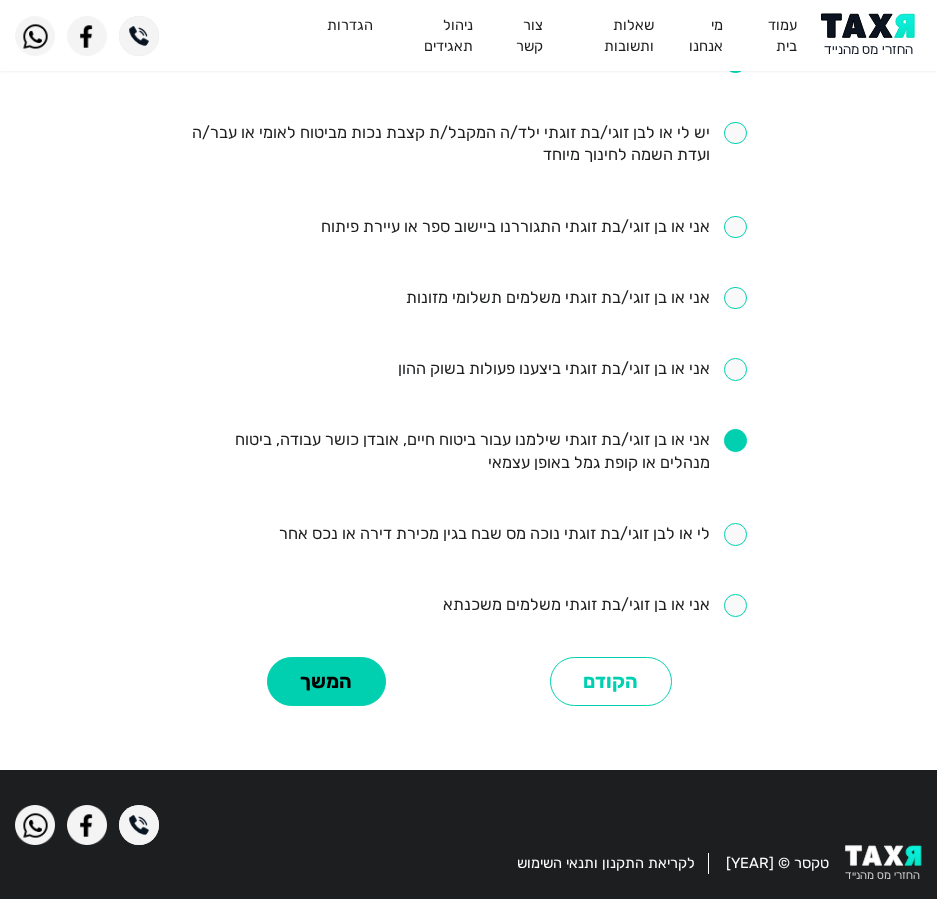 click on "אני או בן זוגי/בת זוגתי שכירים ומשלמים מס הכנסה דרך תלוש שכר אני או בן זוגי/בת זוגתי מרוויחים מעל ל[AMOUNT] ש”ח ברוטו לחודש אני או בן זוגי/בת זוגתי עצמאי/ת ובעלי עסק כיום אני או בן זוגי/בת זוגתי החלפנו מקום עבודה או לחילופין לא עבדנו מספר חודשים בשנה אני או בן זוגי/בת זוגתי קיבלנו דמי אבטלה, לידה, פגיעה או מילואים אני או בן זוגי/בת זוגתי משכנו קופת גמל/פנסיה או קיבלנו פיצויי פיטורין ושילמנו מס אני או בן זוגי/בת זוגתי הוצאנו תואר אקדמי או לימודי מקצוע נולדו לי או לבן זוגי/בת זוגתי ילד או ילדה אני או בן זוגי/בת זוגתי התגוררנו ביישוב ספר או עיירת פיתוח" at bounding box center [468, 63] 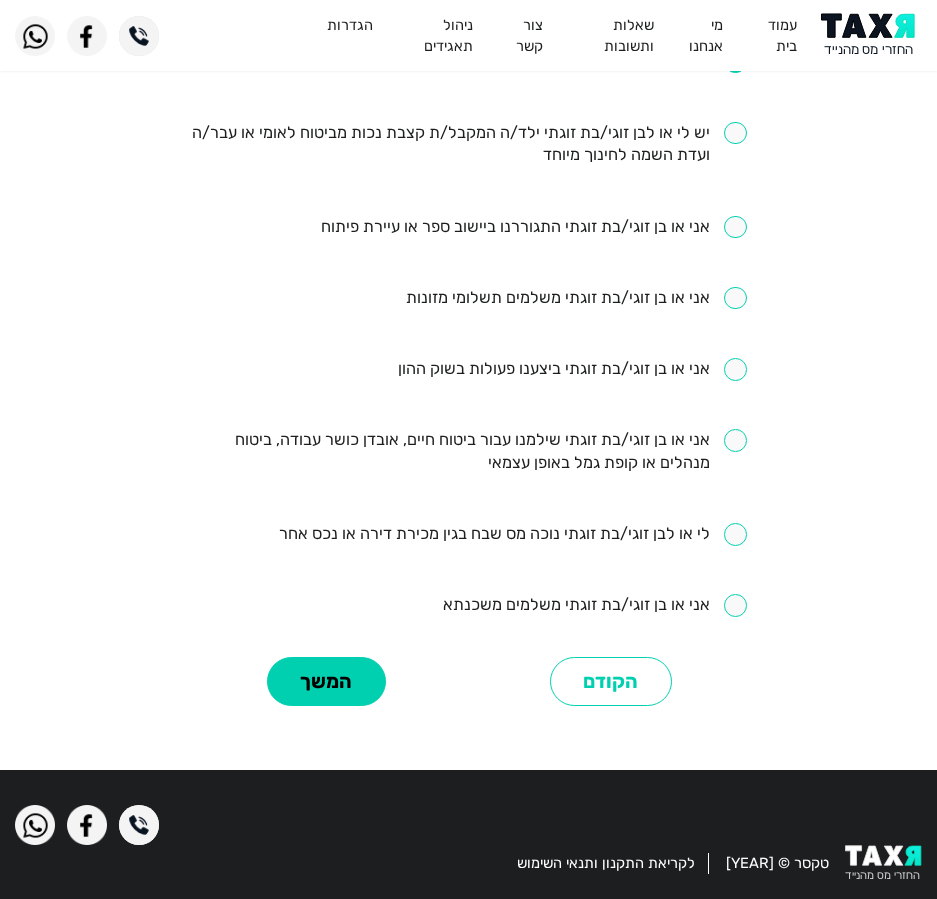 click on "מילוי שאלון זכאות השאלון מתייחס לשני בני הזוג, יש לסמן את התשובות הרלוונטיות לגביך. השאלון מתייחס ל-6 השנים האחרונות בלבד. אני או בן זוגי/בת זוגתי שכירים ומשלמים מס הכנסה דרך תלוש שכר אני או בן זוגי/בת זוגתי מרוויחים מעל ל[AMOUNT] ש”ח ברוטו לחודש אני או בן זוגי/בת זוגתי עצמאי/ת ובעלי עסק כיום אני או בן זוגי/בת זוגתי החלפנו מקום עבודה או לחילופין לא עבדנו מספר חודשים בשנה אני או בן זוגי/בת זוגתי קיבלנו דמי אבטלה, לידה, פגיעה או מילואים אני או בן זוגי/בת זוגתי משכנו קופת גמל/פנסיה או קיבלנו פיצויי פיטורין ושילמנו מס נולדו לי או לבן זוגי/בת זוגתי ילד או ילדה הקודם" at bounding box center (468, 42) 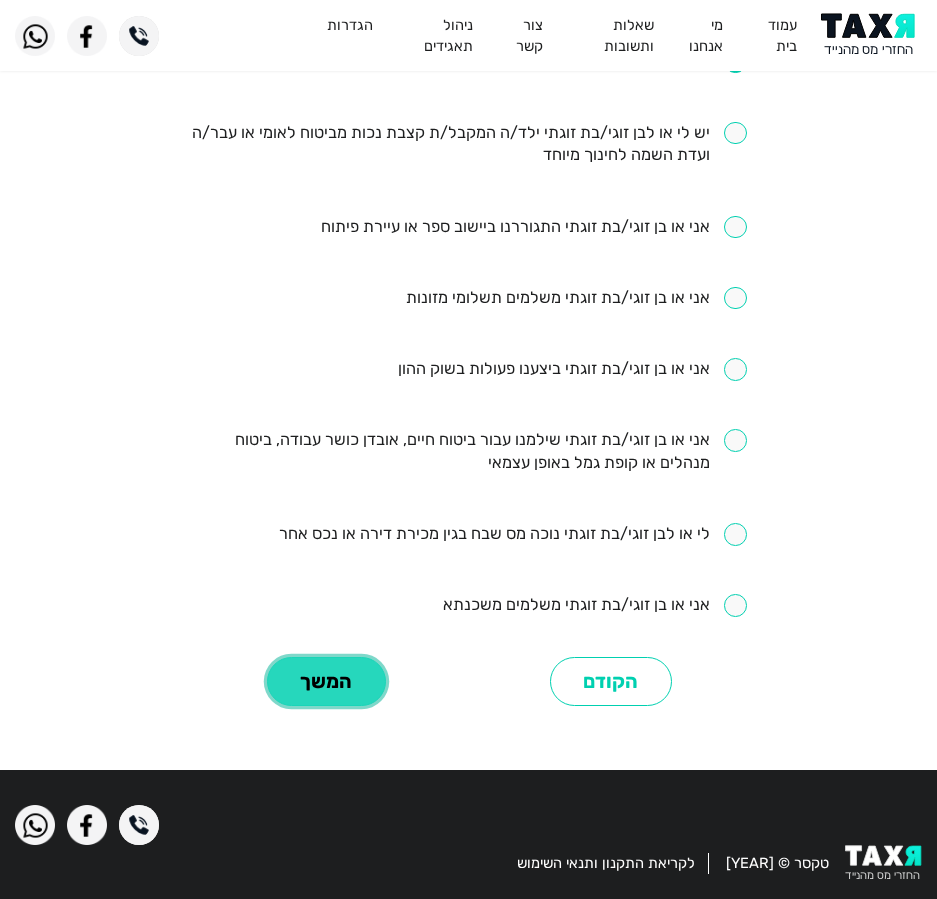 click on "המשך" at bounding box center (326, 681) 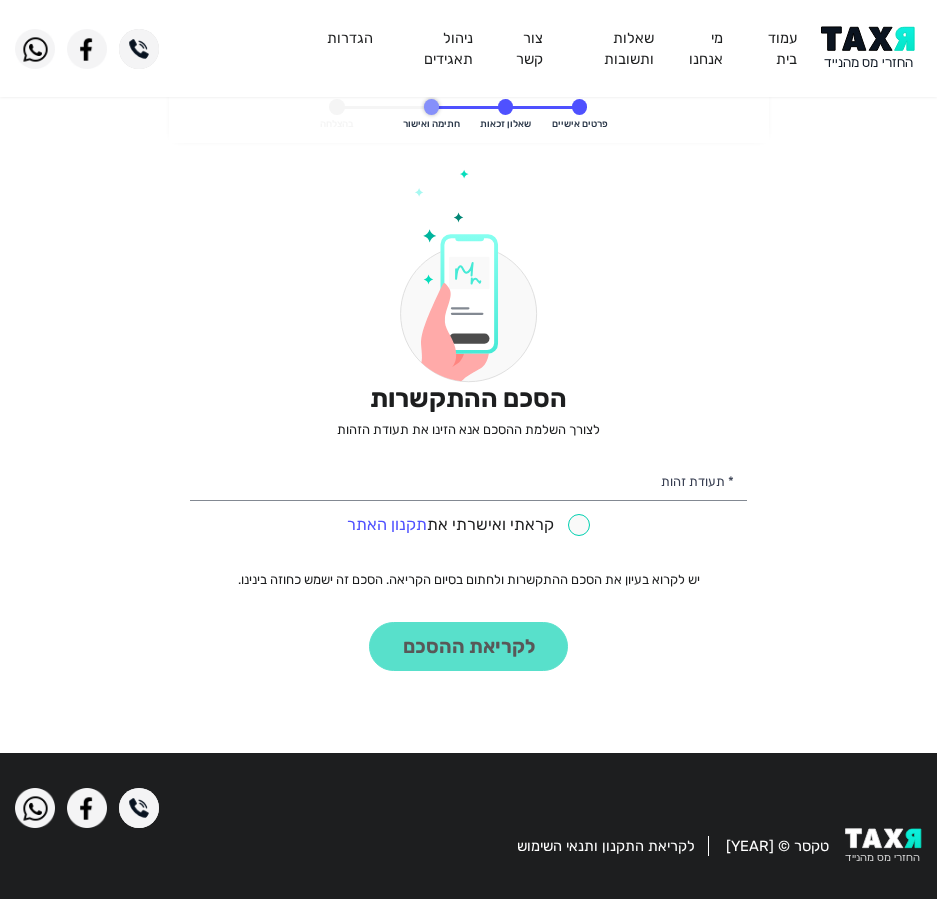 scroll, scrollTop: 0, scrollLeft: 0, axis: both 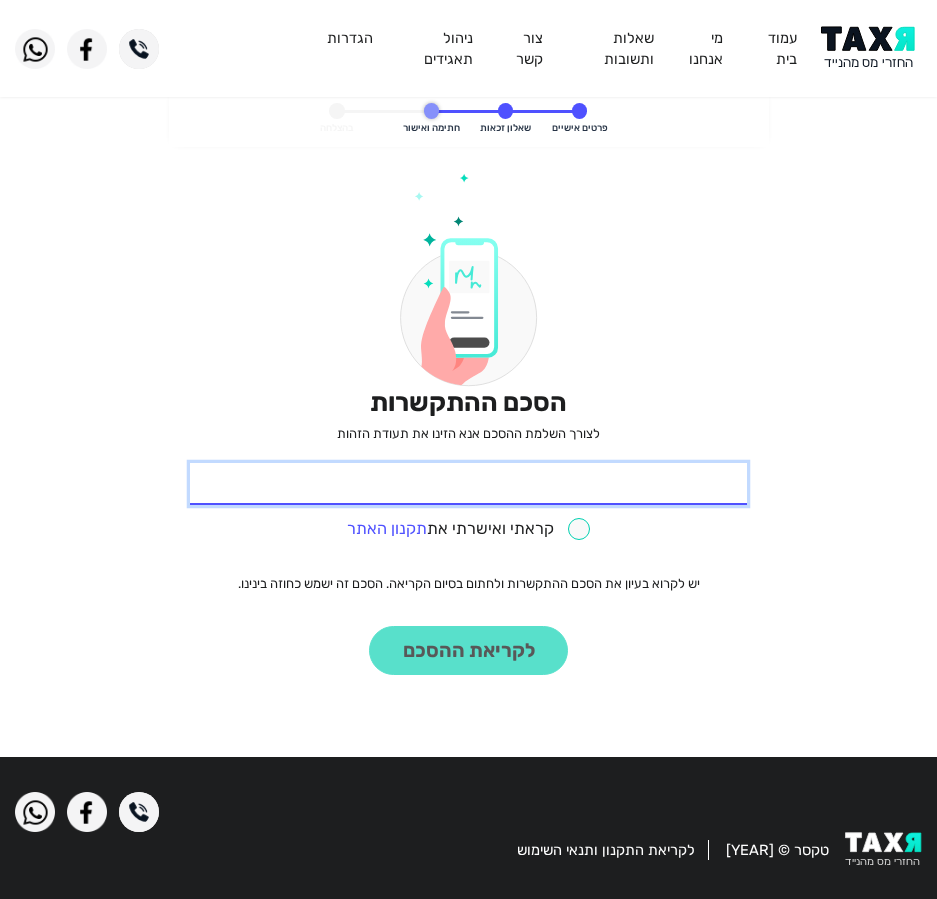 click on "* תעודת זהות" at bounding box center [468, 484] 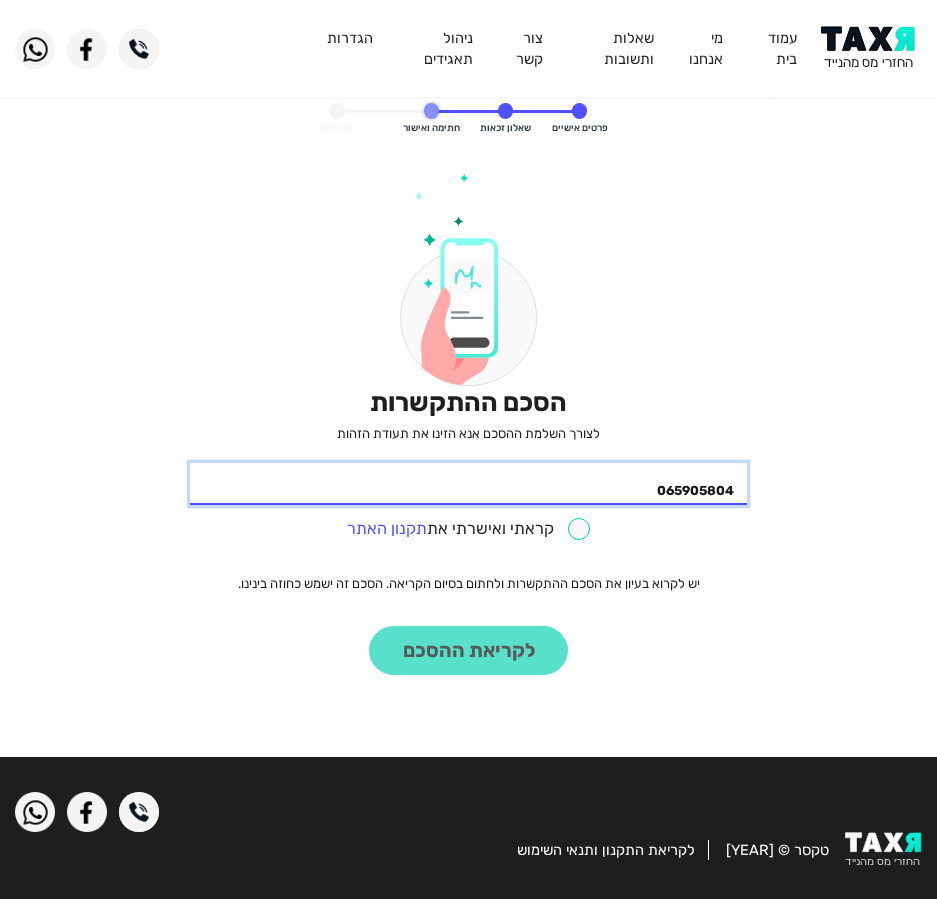 type on "065905804" 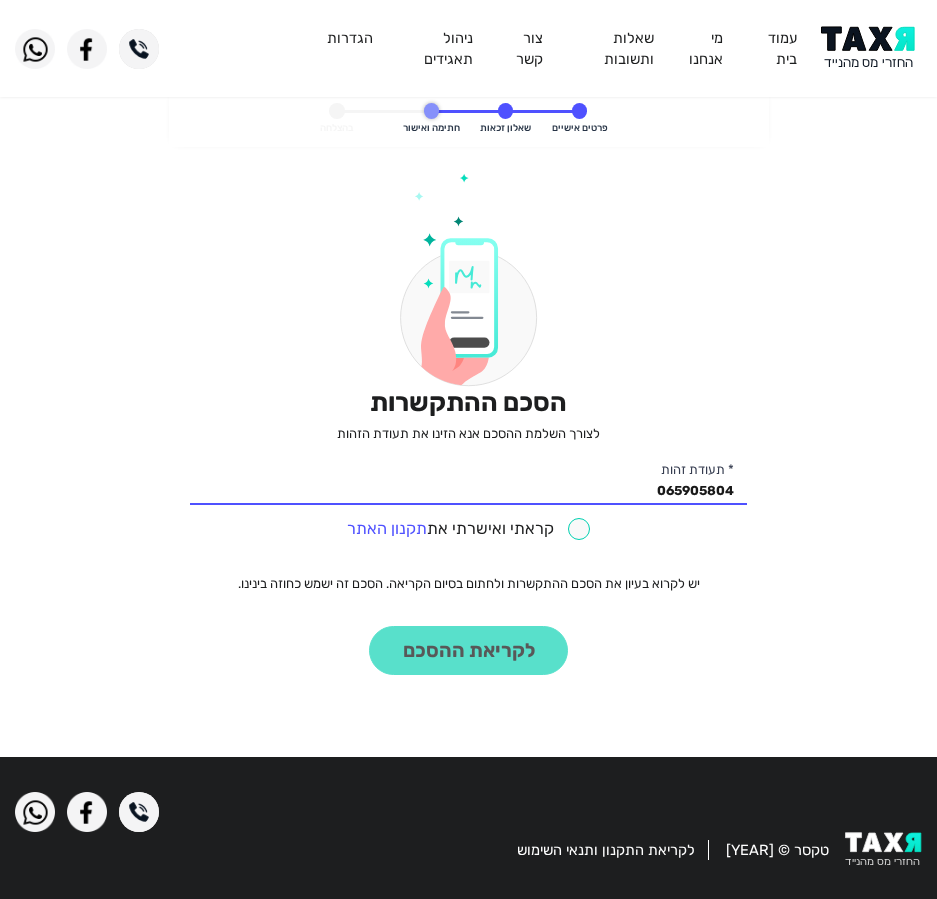 click at bounding box center [469, 529] 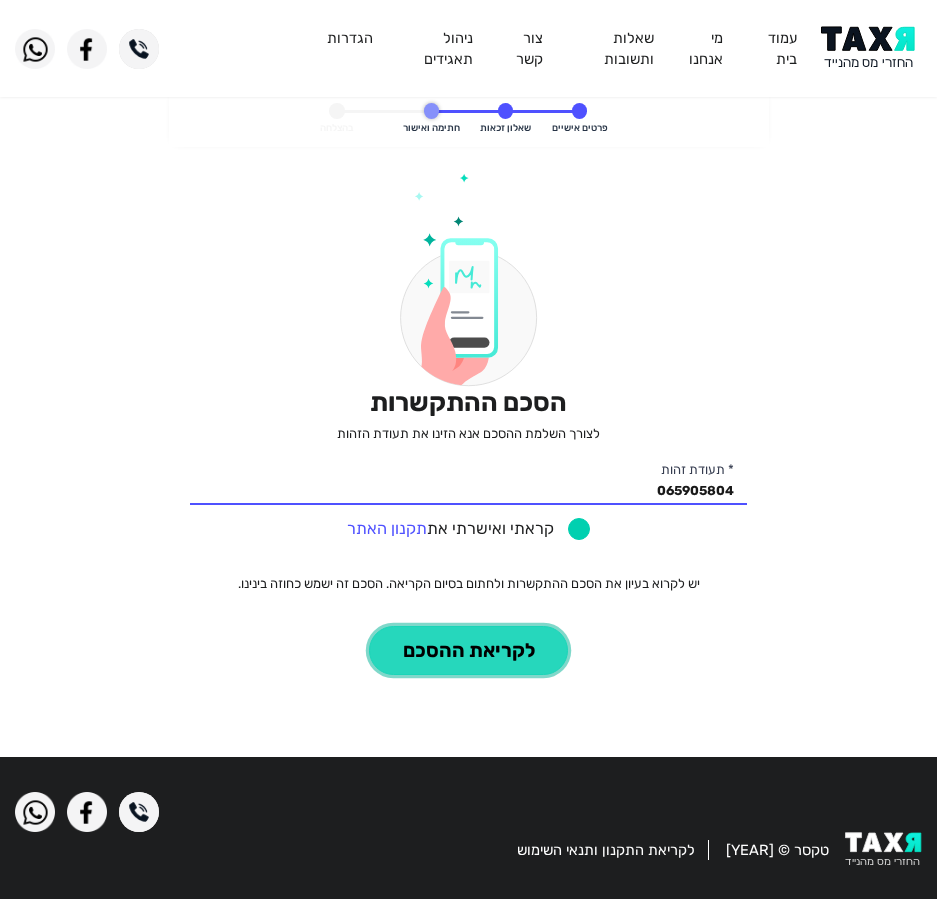 click on "לקריאת ההסכם" at bounding box center (468, 650) 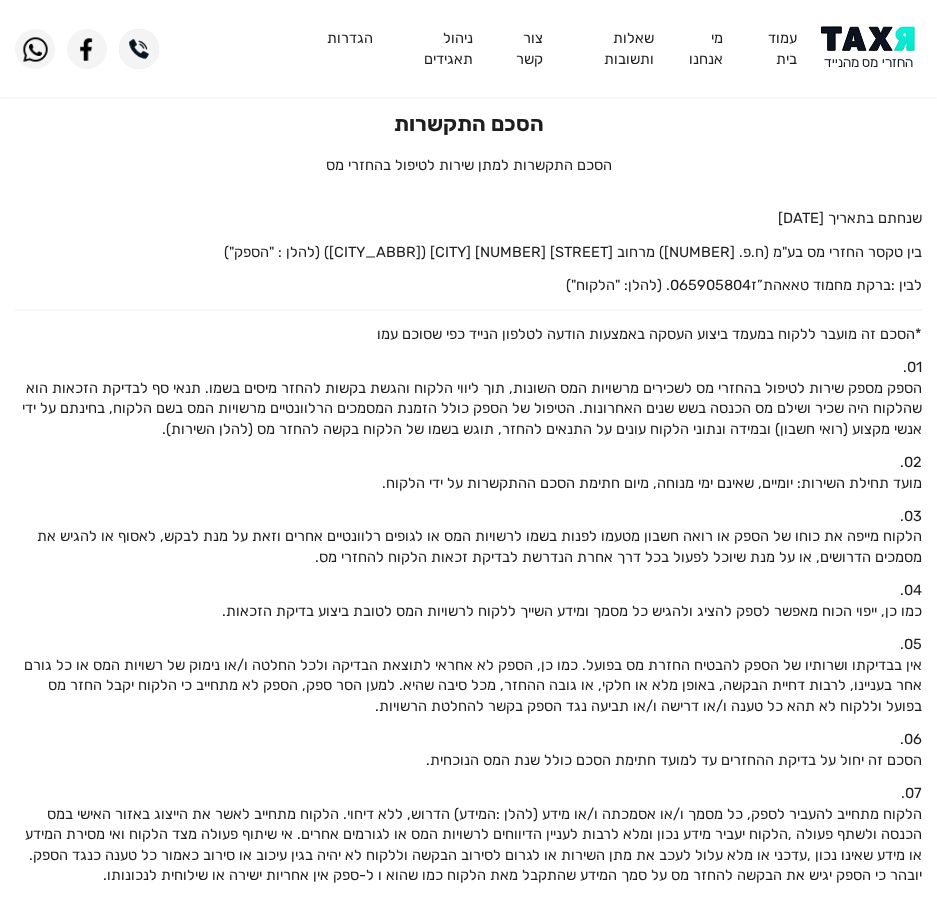 click at bounding box center (871, 48) 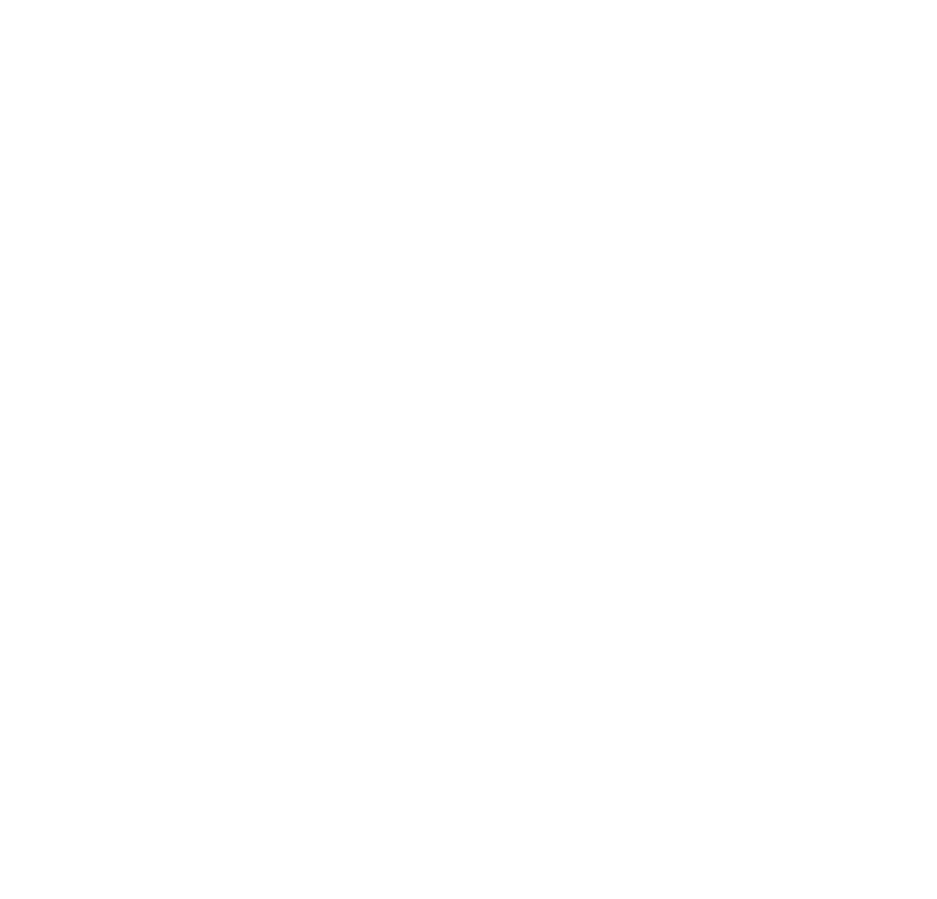 scroll, scrollTop: 0, scrollLeft: 0, axis: both 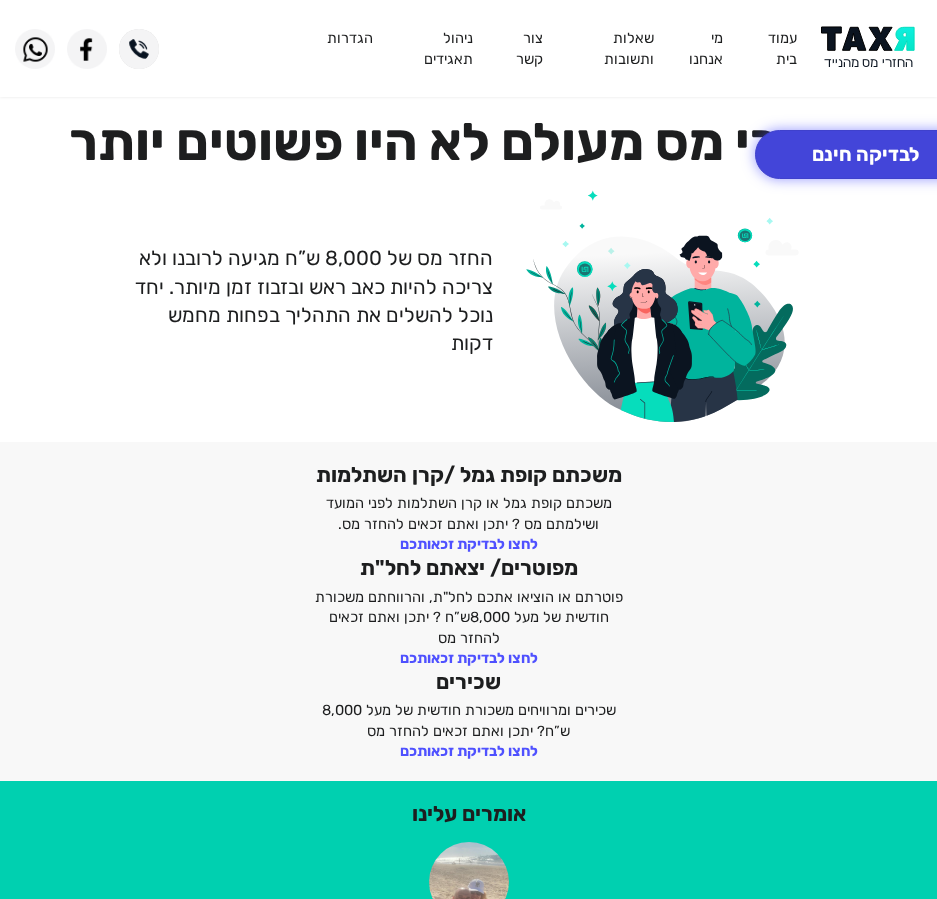 click on "לבדיקה חינם" 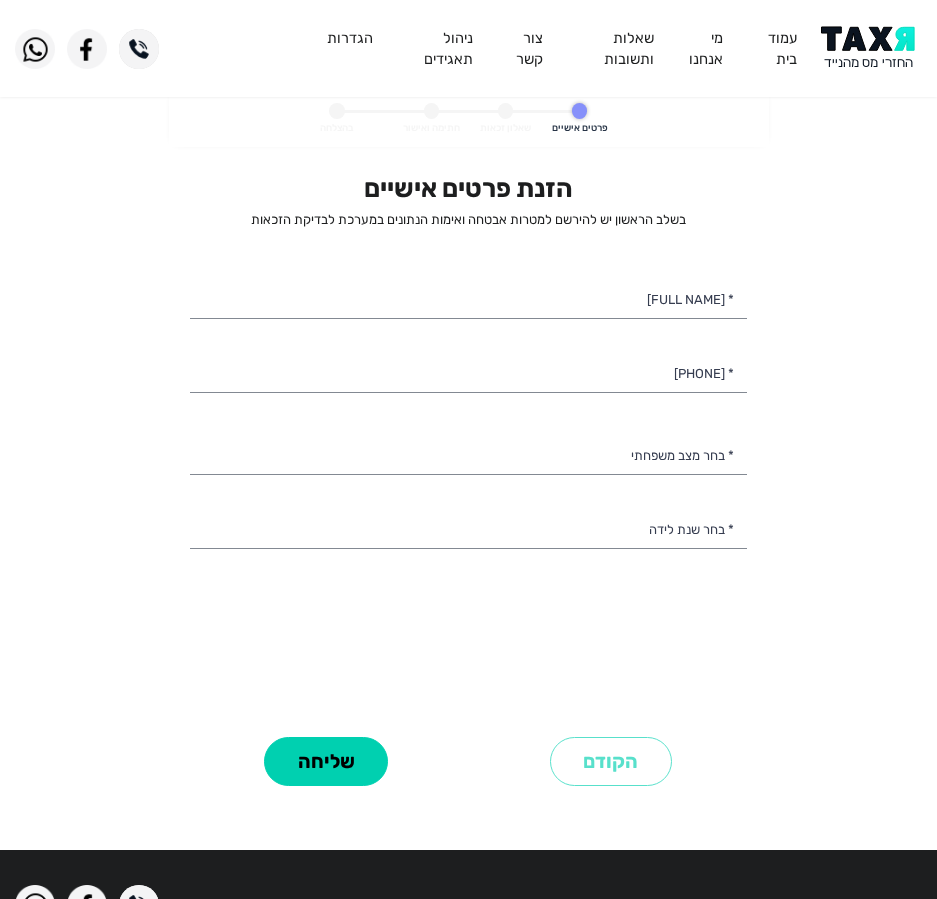 select 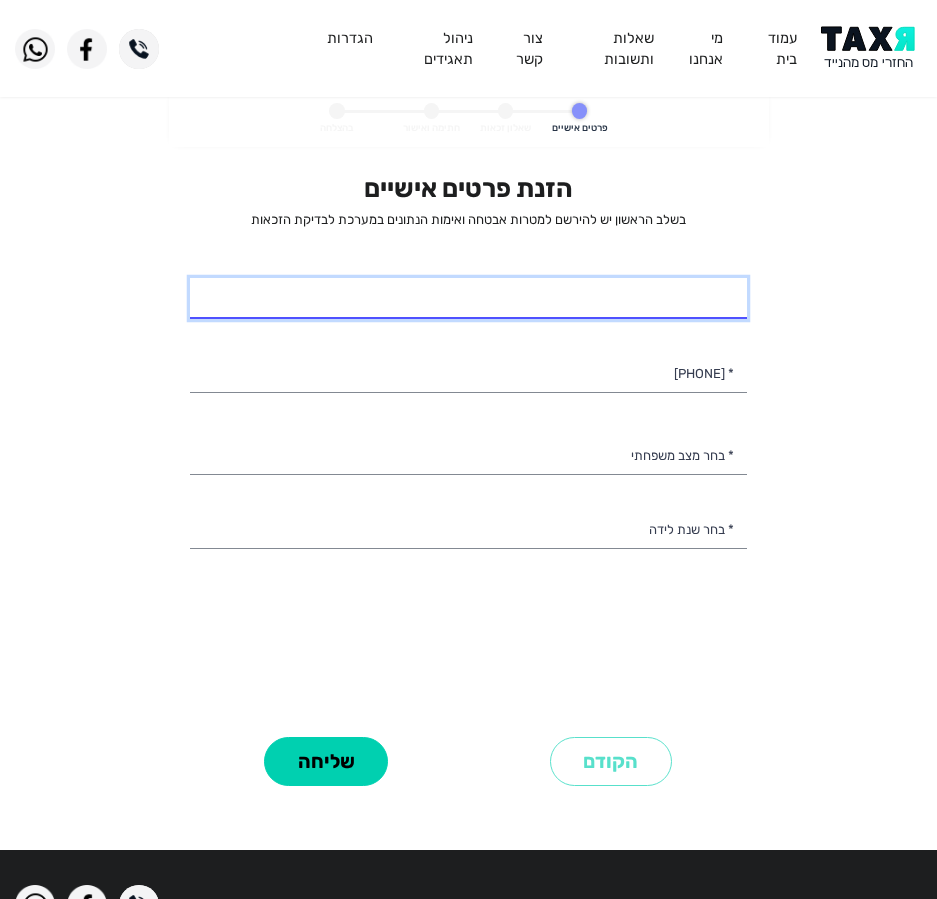 click on "* [FULL NAME]" at bounding box center (468, 299) 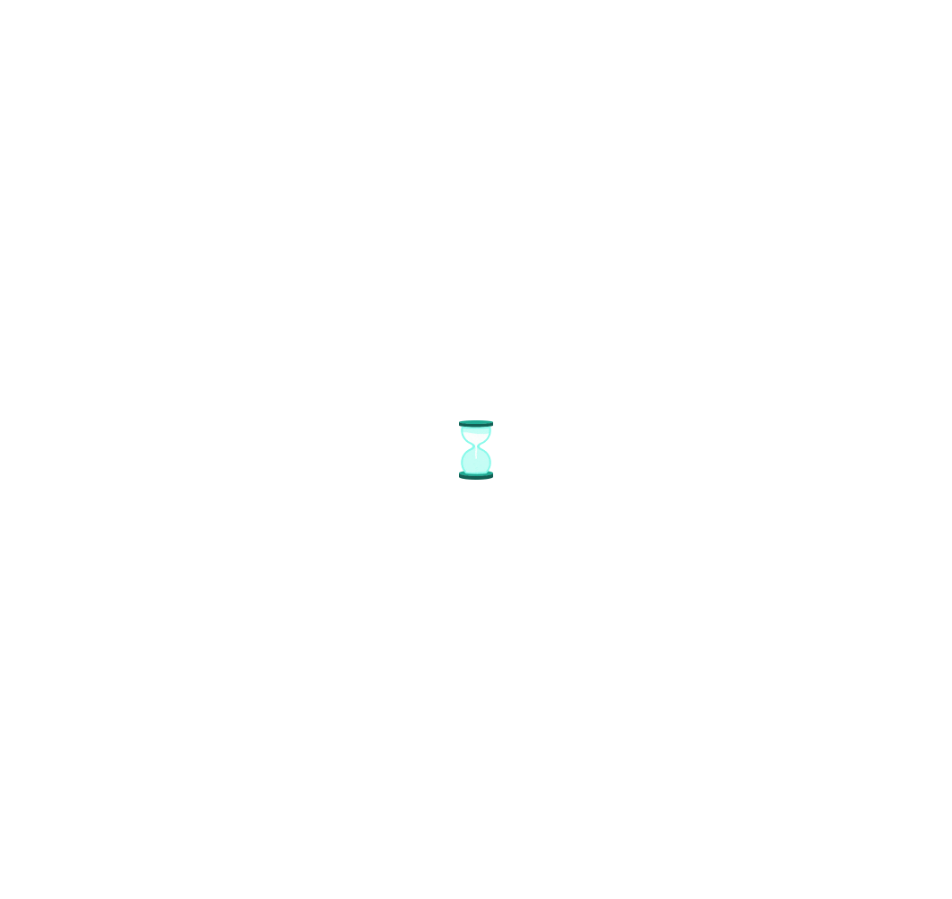 scroll, scrollTop: 0, scrollLeft: 0, axis: both 